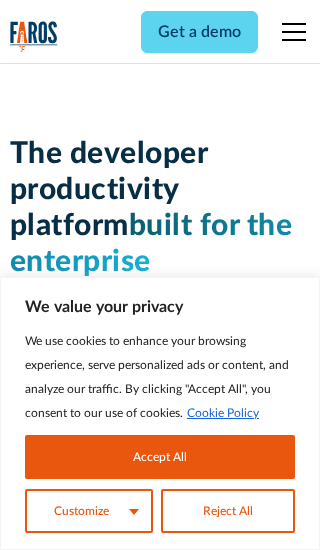 scroll, scrollTop: 0, scrollLeft: 0, axis: both 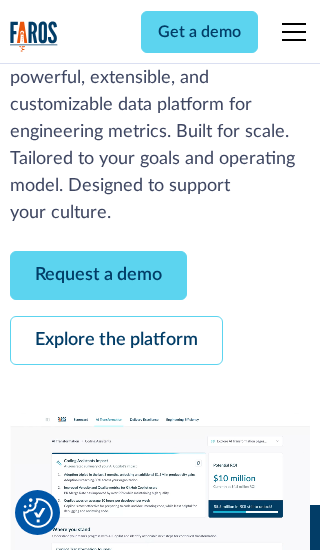 click on "Request a demo" at bounding box center [98, 275] 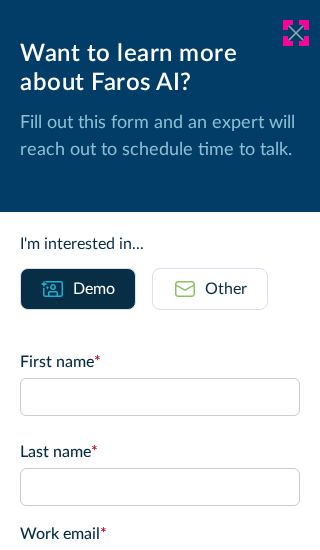 click 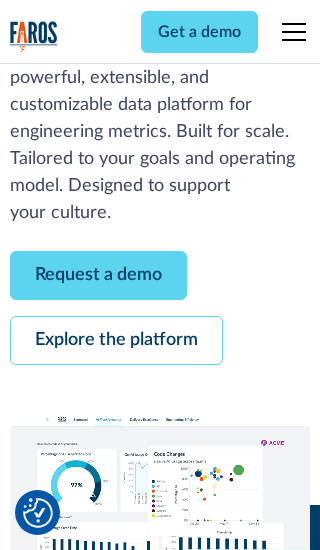 scroll, scrollTop: 366, scrollLeft: 0, axis: vertical 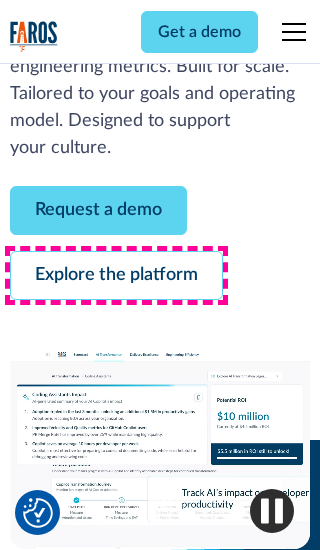 click on "Explore the platform" at bounding box center [116, 275] 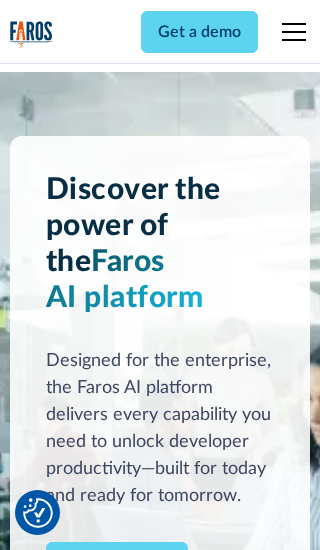 scroll, scrollTop: 0, scrollLeft: 0, axis: both 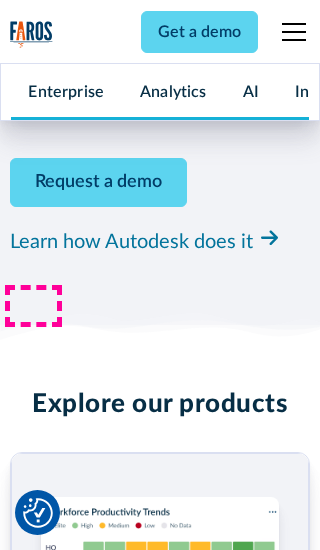 click on "Pricing" at bounding box center (34, 2462) 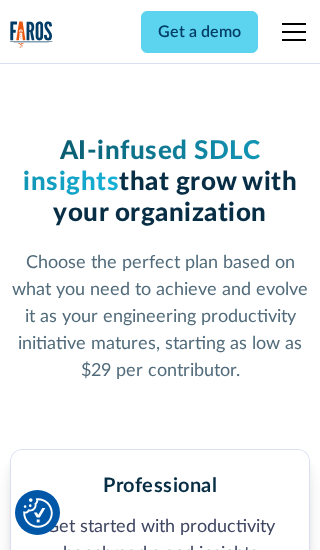 scroll, scrollTop: 0, scrollLeft: 0, axis: both 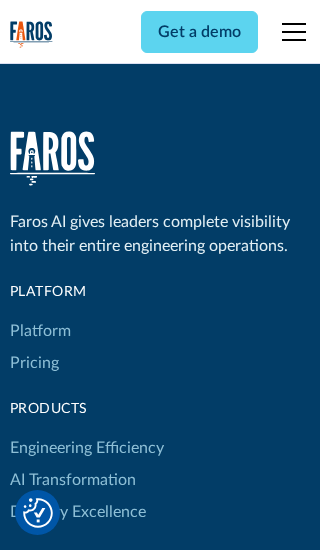 click on "Platform" at bounding box center (40, 331) 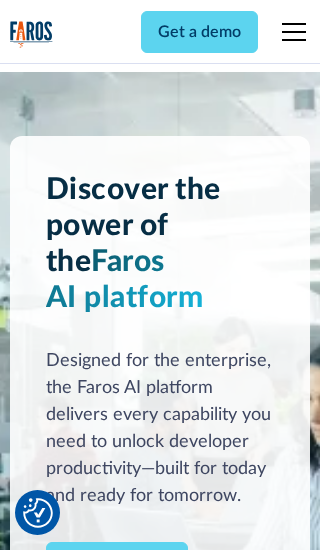 scroll, scrollTop: 0, scrollLeft: 0, axis: both 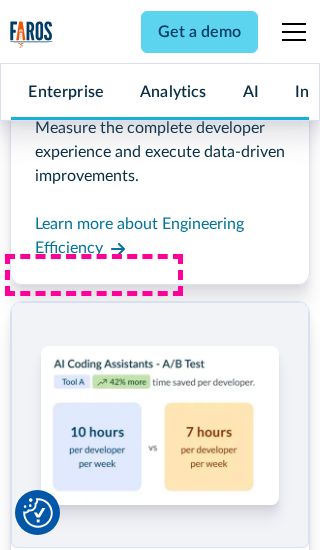 click on "Coding Assistant Impact" at bounding box center (95, 2431) 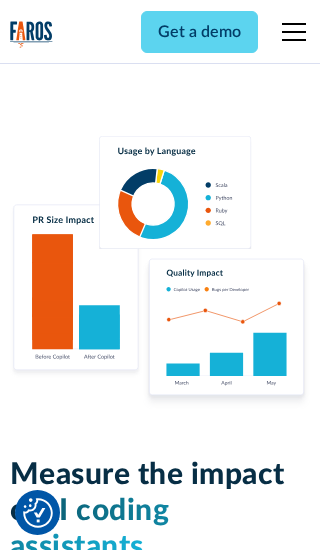 scroll, scrollTop: 0, scrollLeft: 0, axis: both 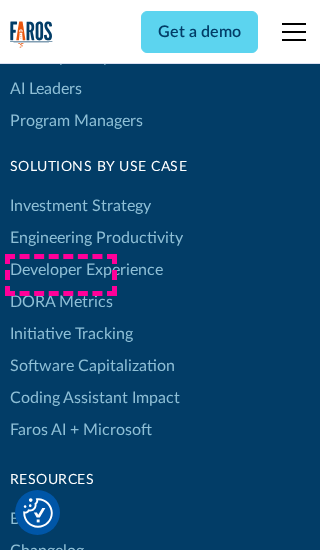 click on "DORA Metrics" at bounding box center (61, 302) 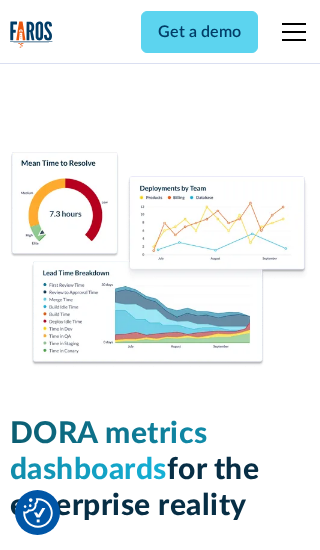 scroll, scrollTop: 0, scrollLeft: 0, axis: both 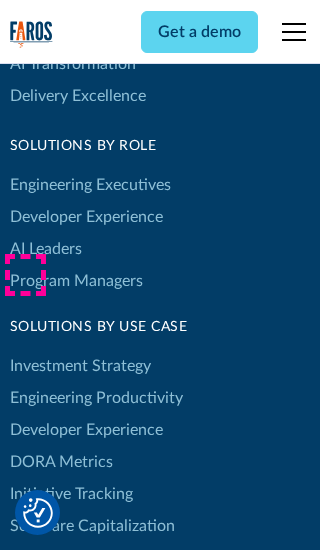click on "Blog" at bounding box center [25, 679] 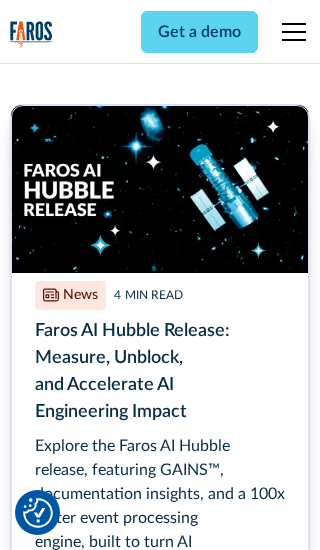 scroll, scrollTop: 0, scrollLeft: 0, axis: both 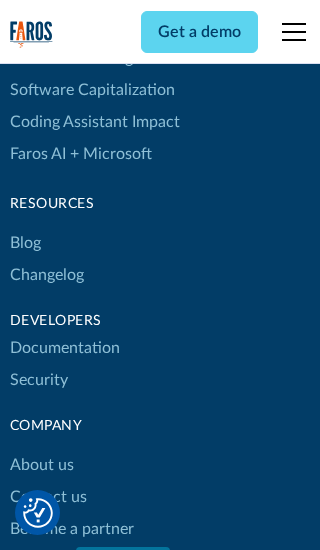 click on "Changelog" at bounding box center (47, 275) 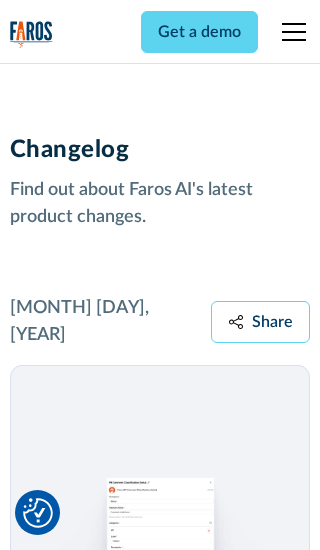 scroll, scrollTop: 0, scrollLeft: 0, axis: both 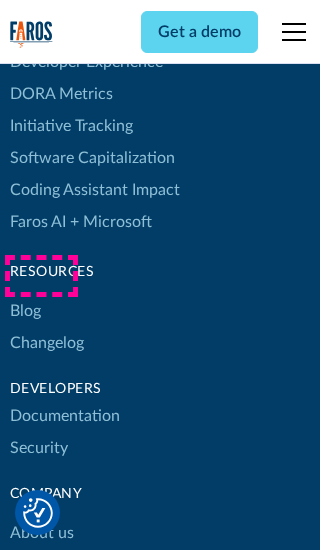 click on "About us" at bounding box center [42, 533] 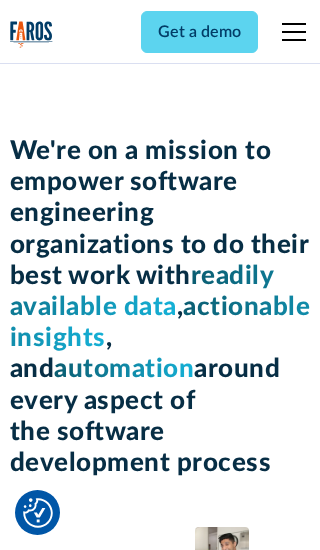 scroll, scrollTop: 0, scrollLeft: 0, axis: both 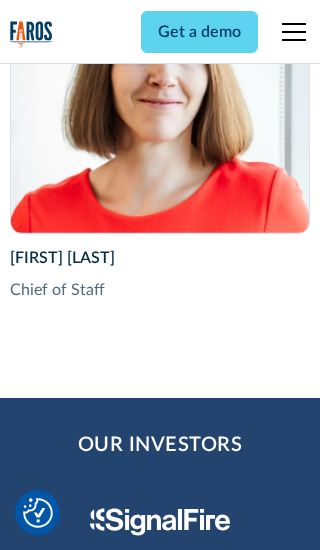 click on "Contact us" at bounding box center (48, 2829) 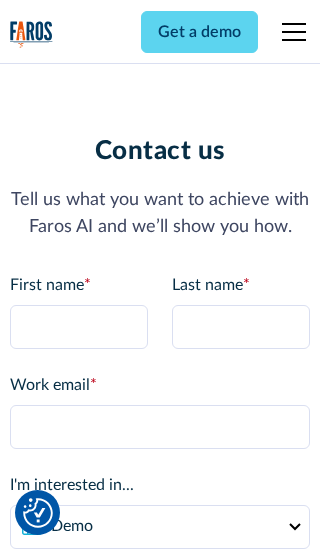scroll, scrollTop: 0, scrollLeft: 0, axis: both 